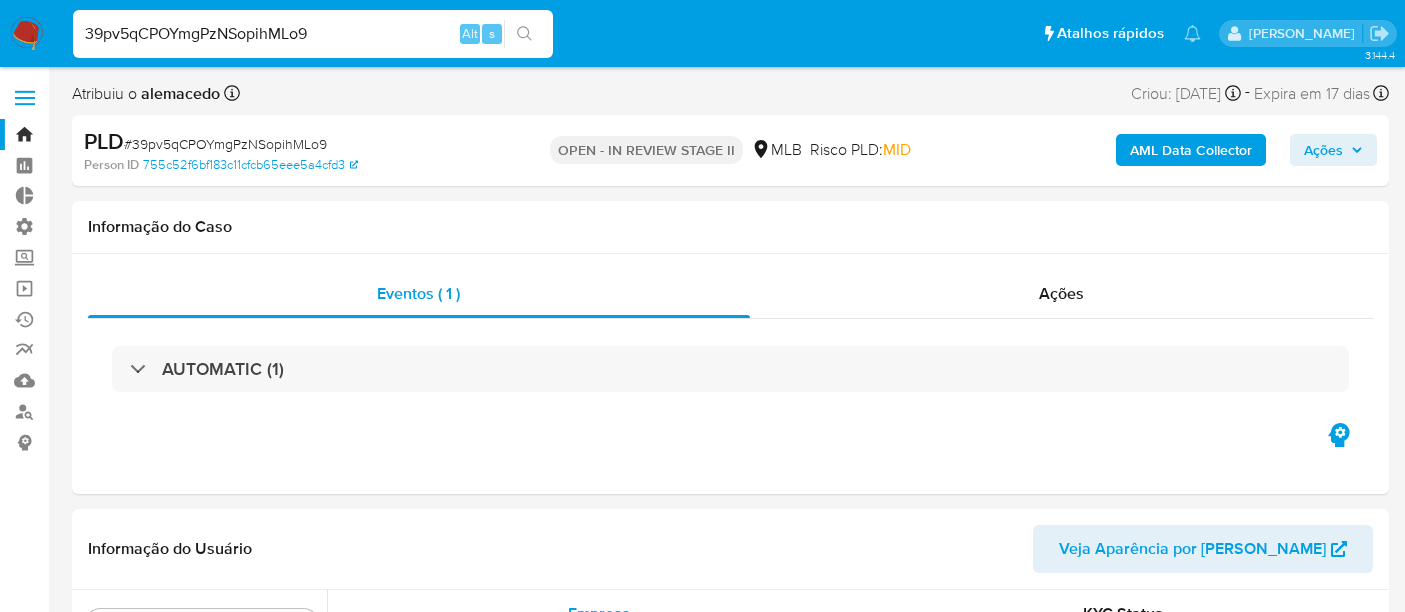 select on "10" 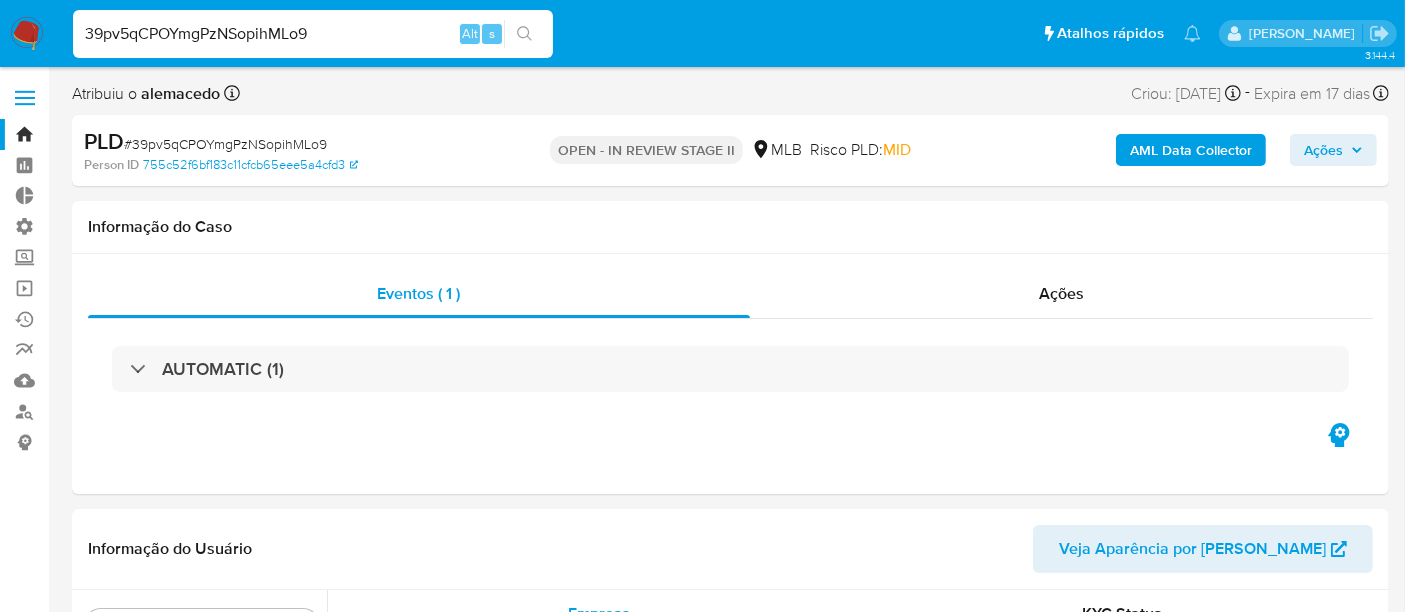 scroll, scrollTop: 844, scrollLeft: 0, axis: vertical 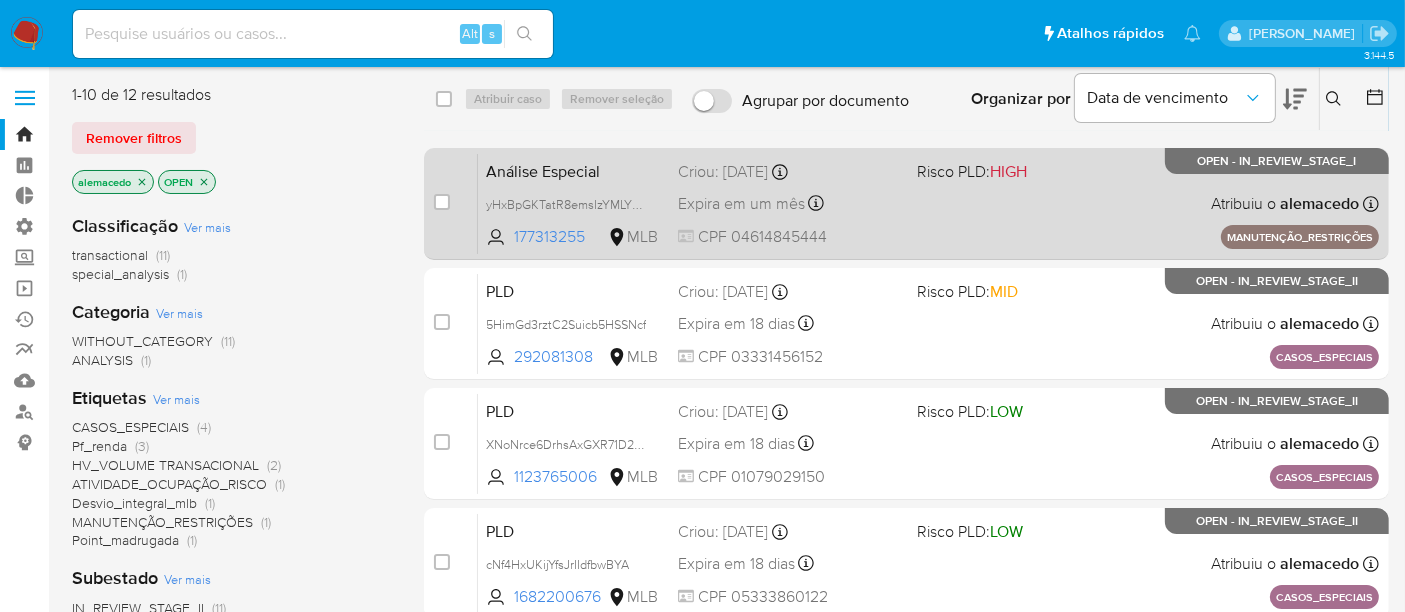 click on "Análise Especial" at bounding box center (574, 170) 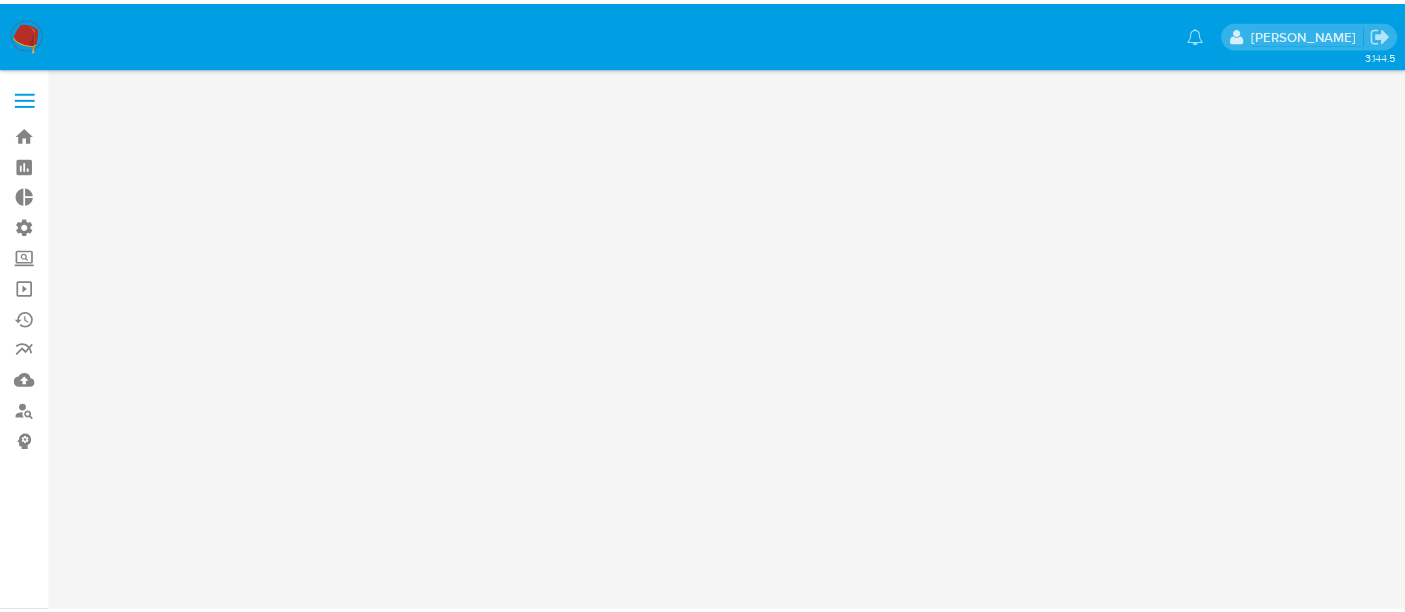 scroll, scrollTop: 0, scrollLeft: 0, axis: both 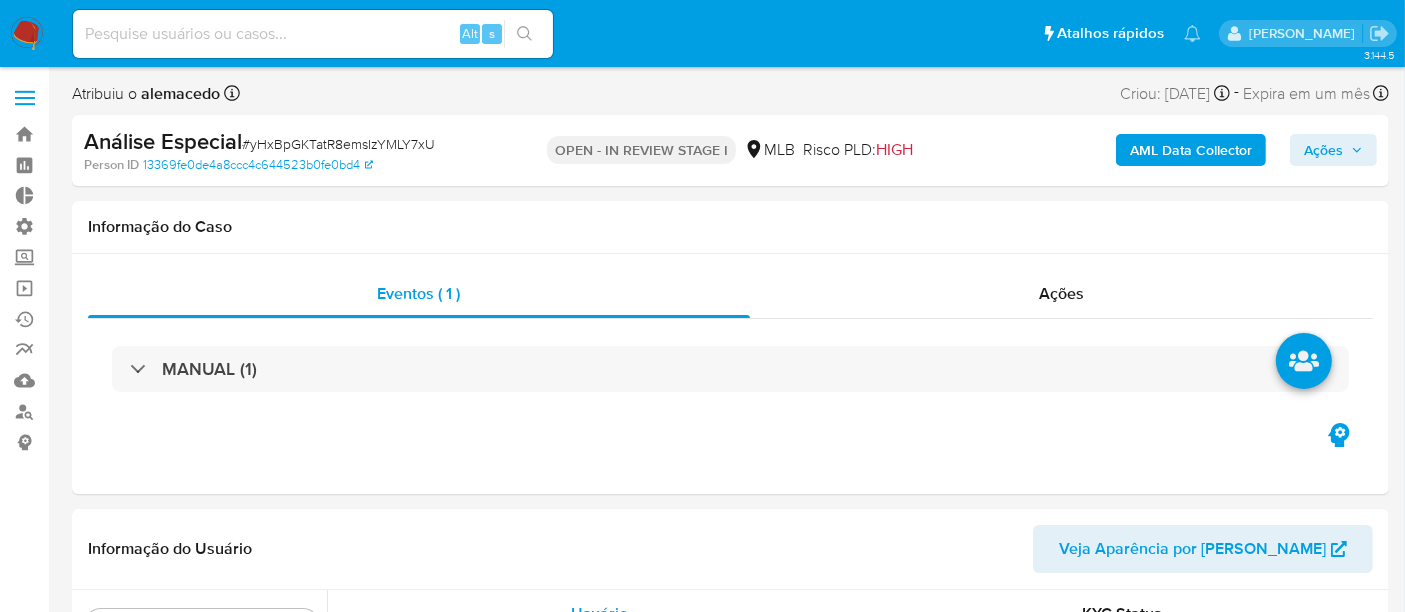 select on "10" 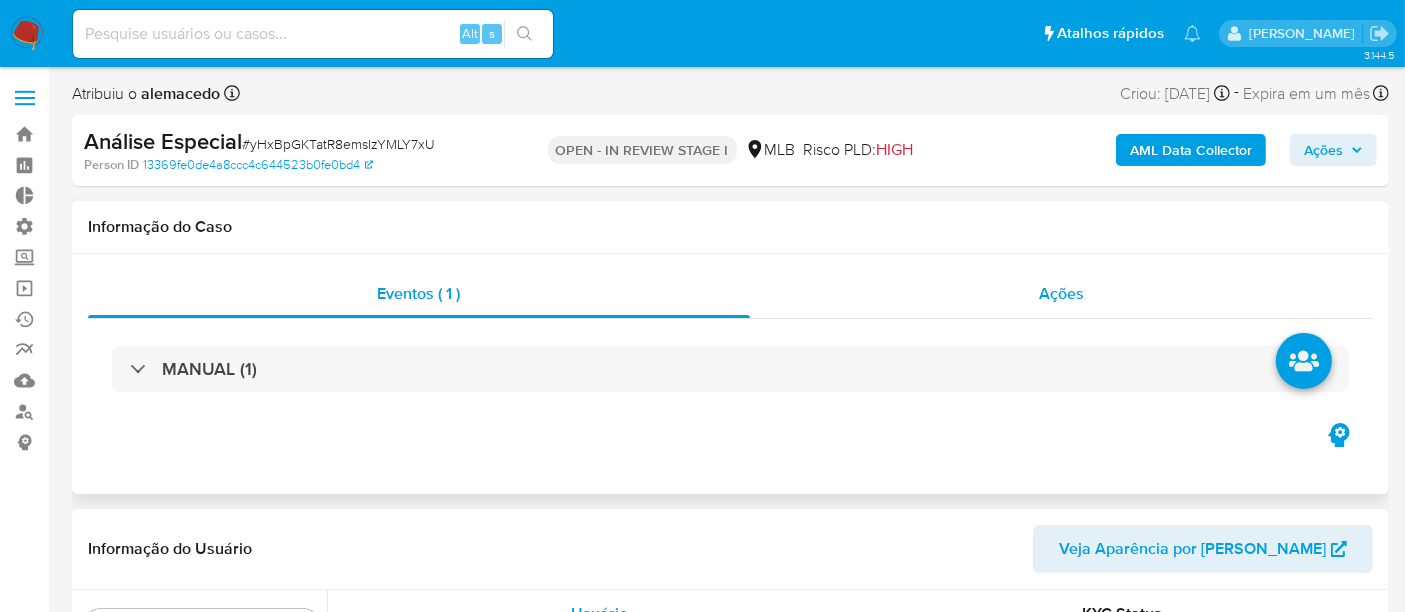 click on "Ações" at bounding box center [1061, 293] 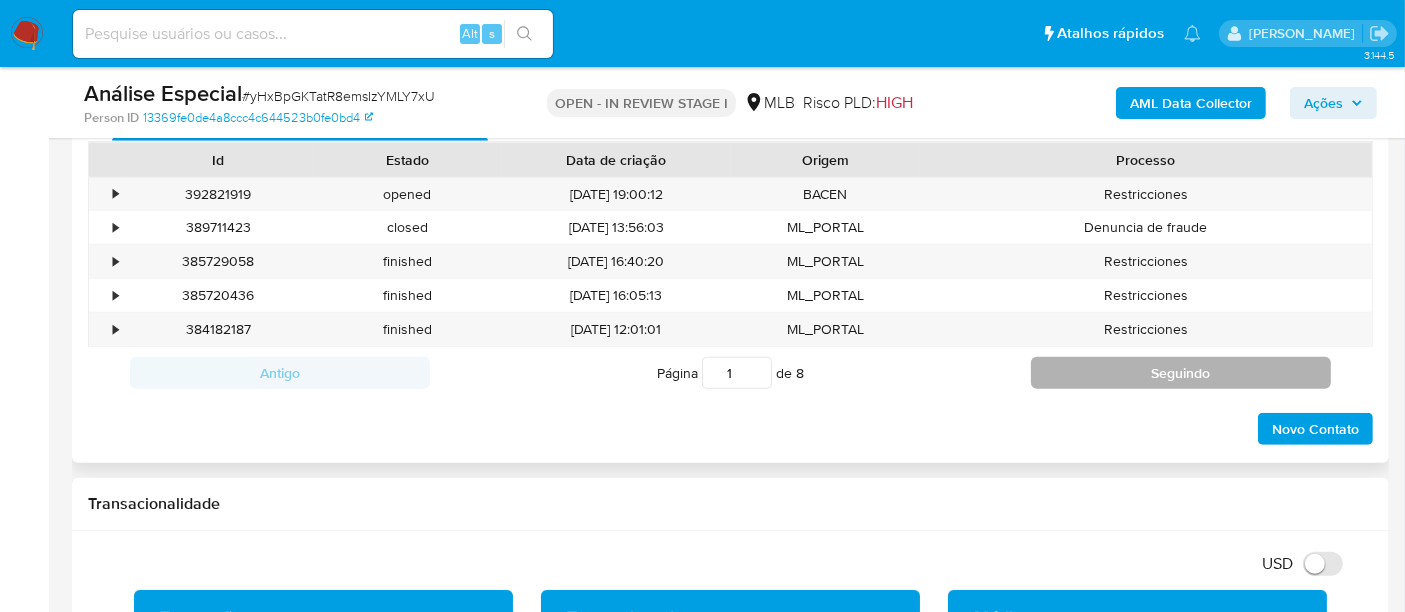 scroll, scrollTop: 1333, scrollLeft: 0, axis: vertical 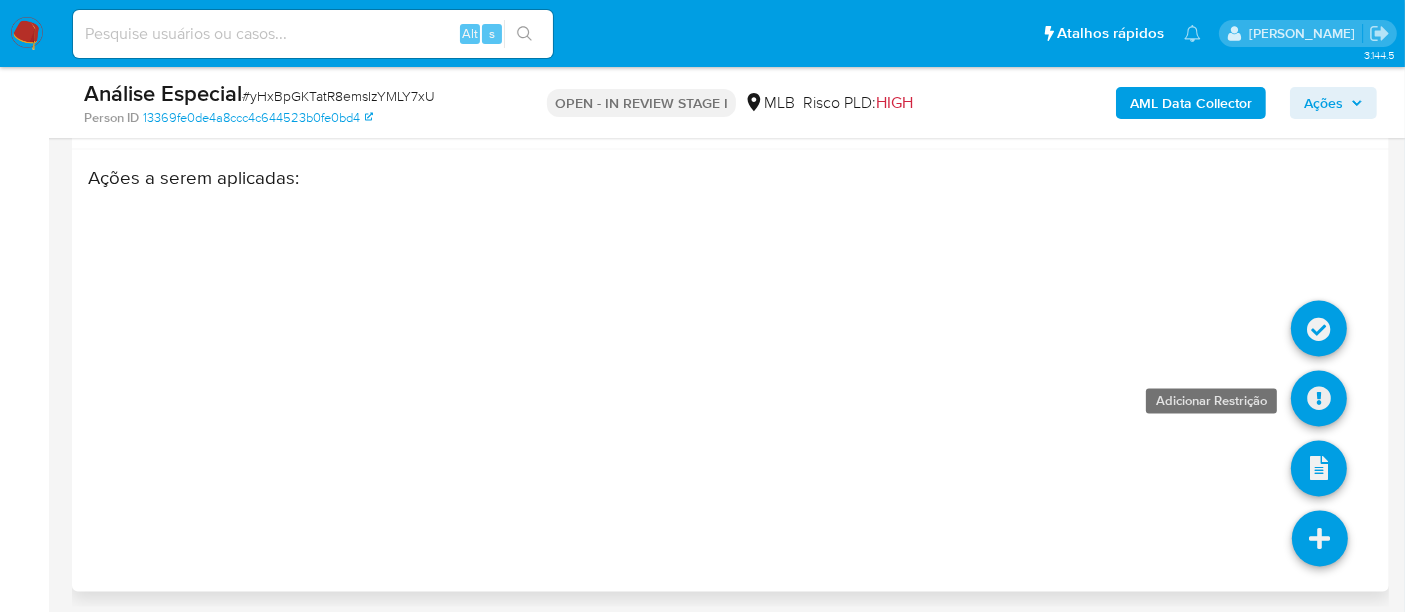 click at bounding box center [1319, 399] 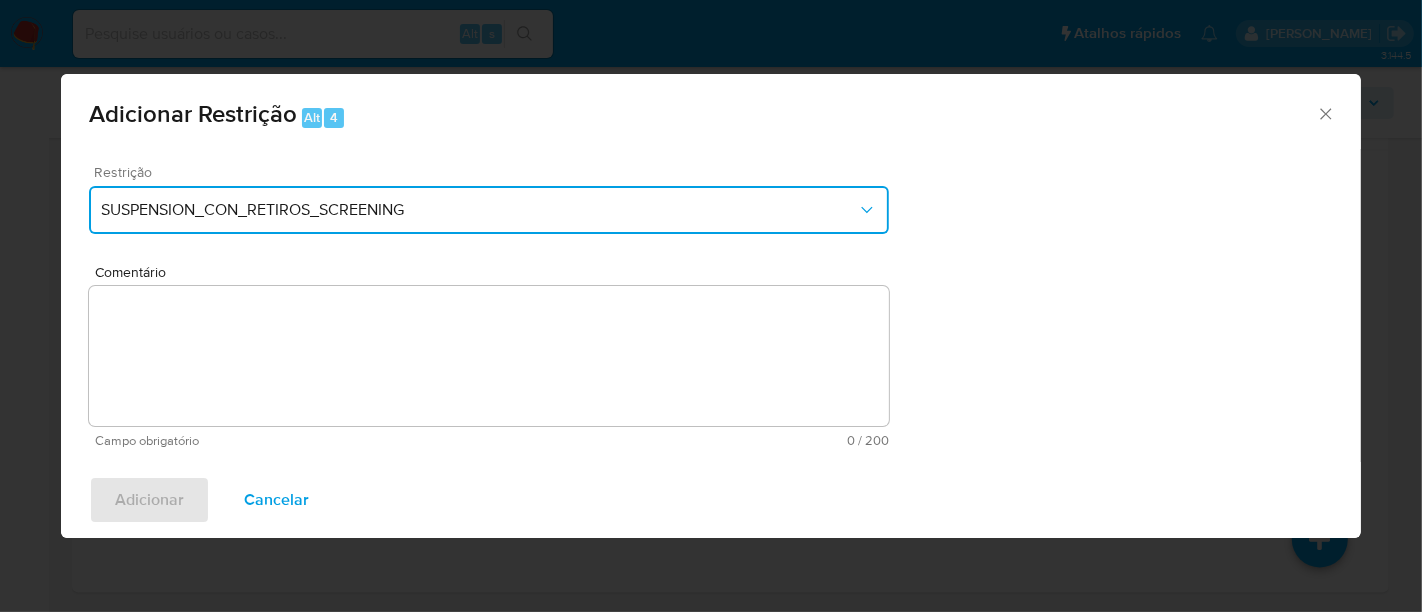 click 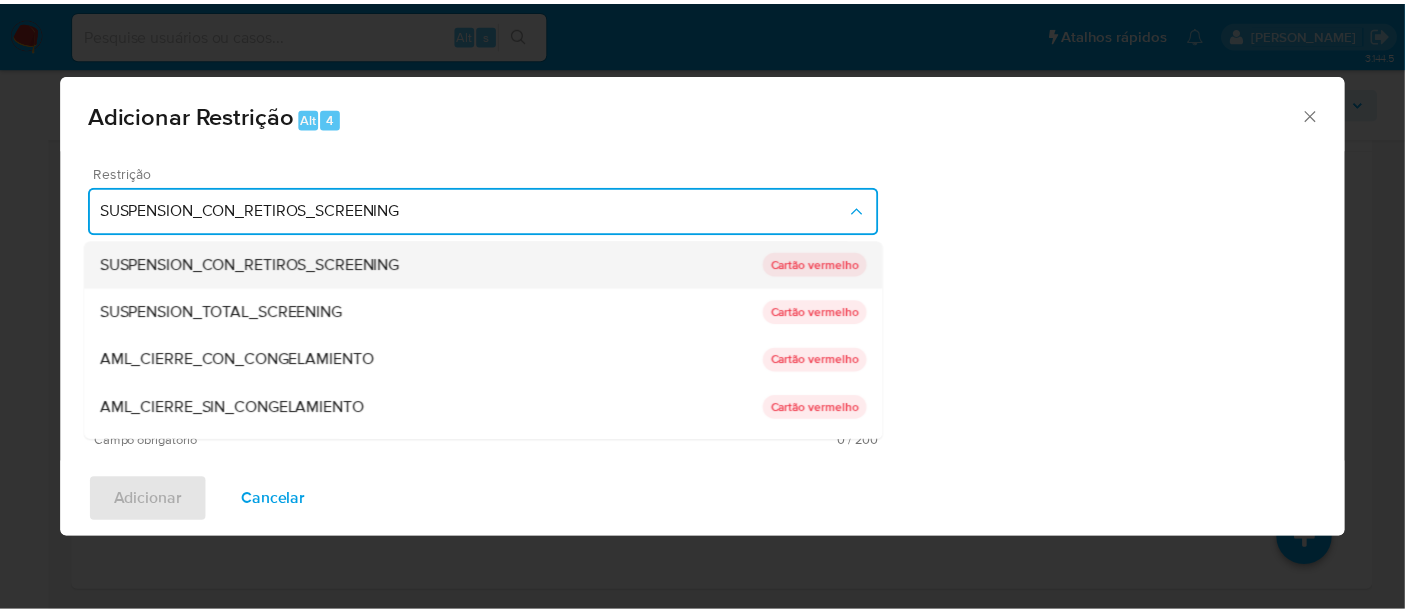 scroll, scrollTop: 111, scrollLeft: 0, axis: vertical 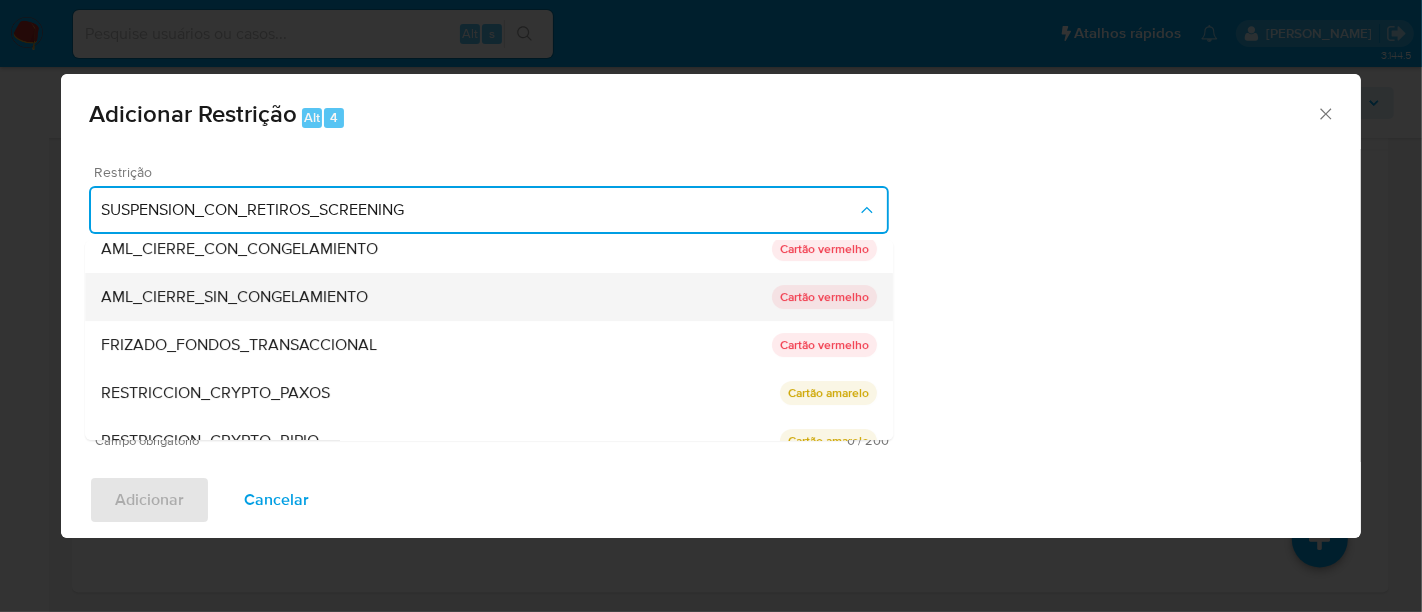 click on "AML_CIERRE_SIN_CONGELAMIENTO" at bounding box center [234, 297] 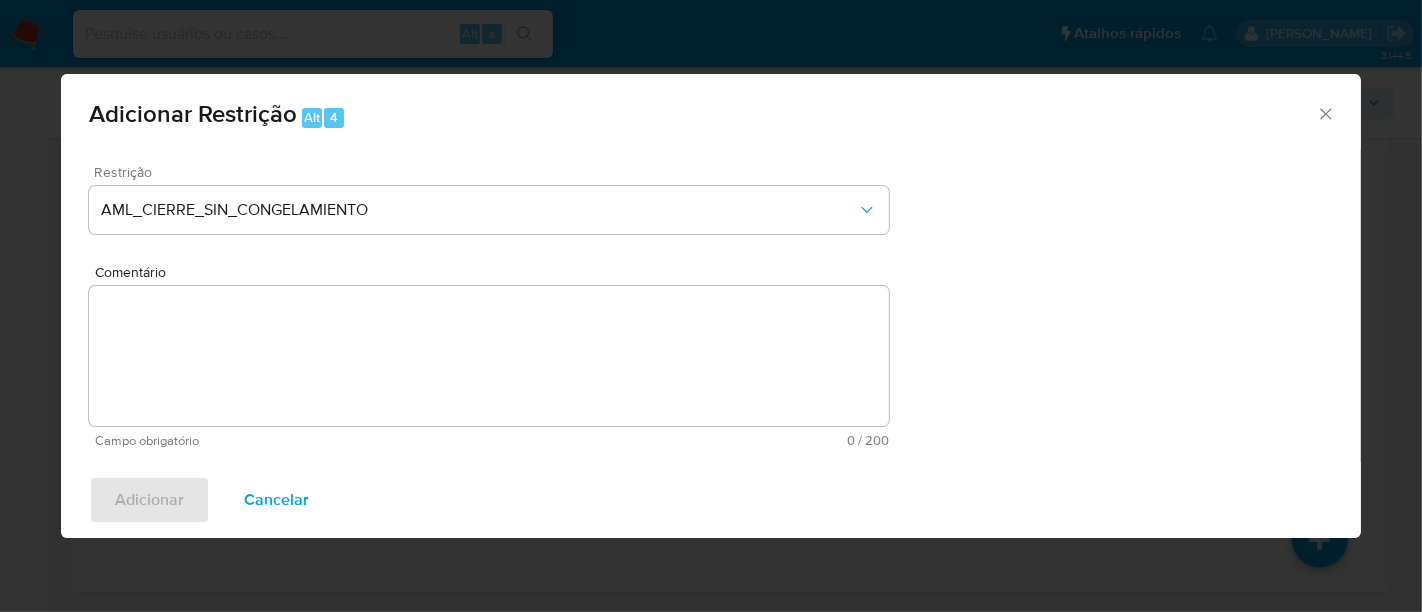 click on "Comentário" at bounding box center (489, 356) 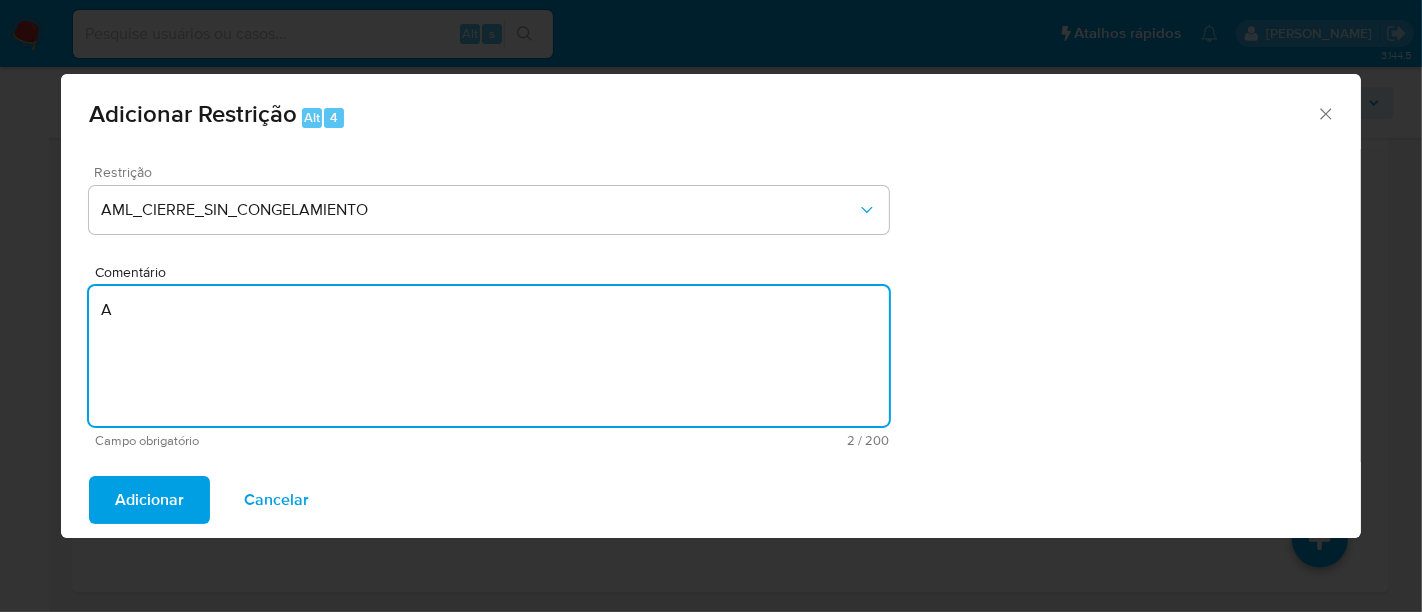 type on "A" 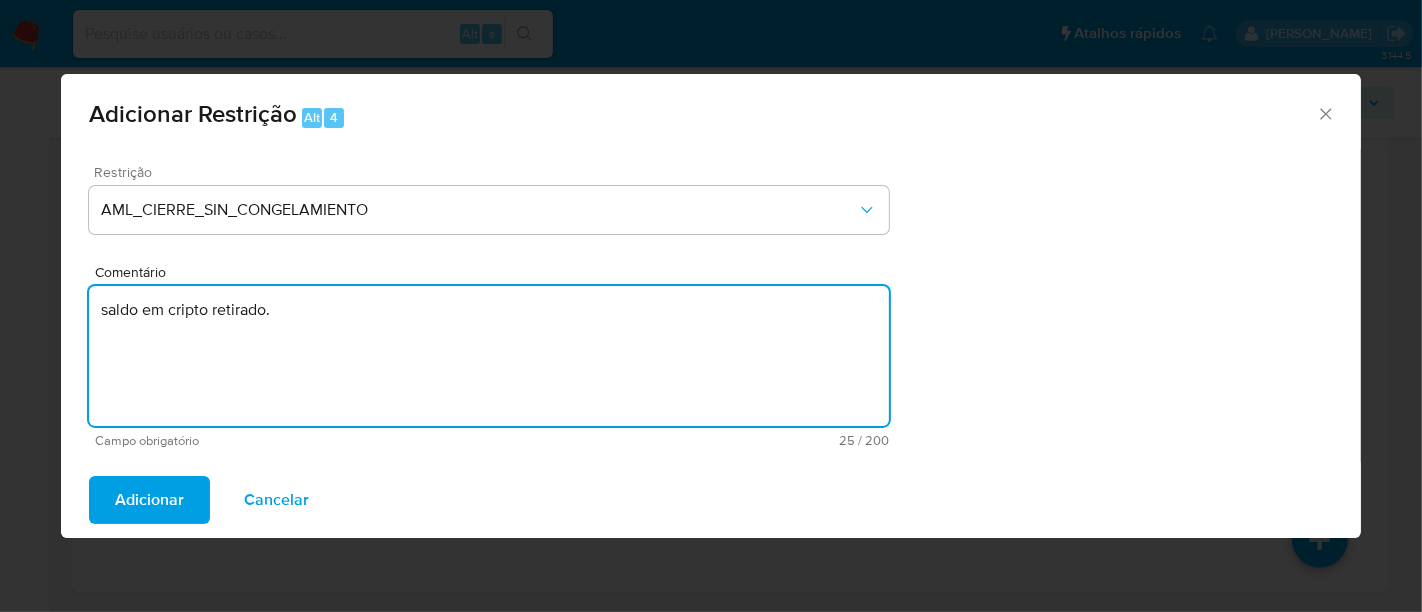 click on "Adicionar Restrição Alt 4 Restrição AML_CIERRE_SIN_CONGELAMIENTO Comentário saldo em cripto retirado. Campo obrigatório 25 / 200 175 caracteres restantes Adicionar Cancelar" at bounding box center (711, 306) 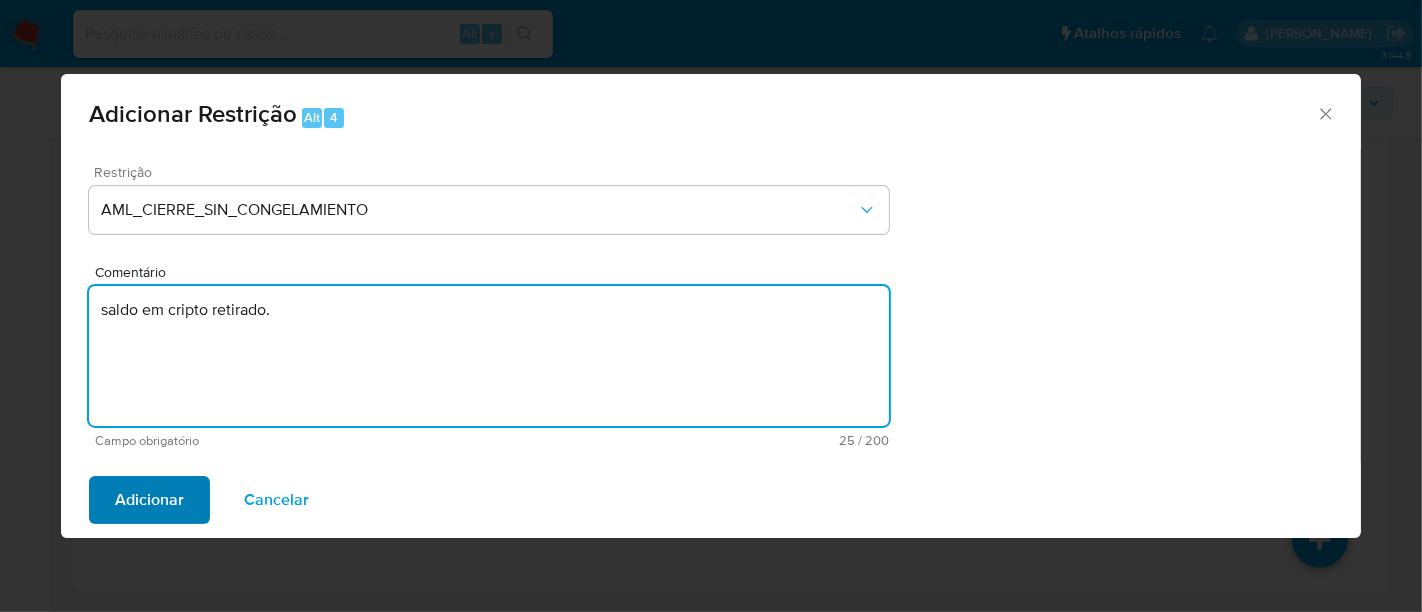 type on "saldo em cripto retirado." 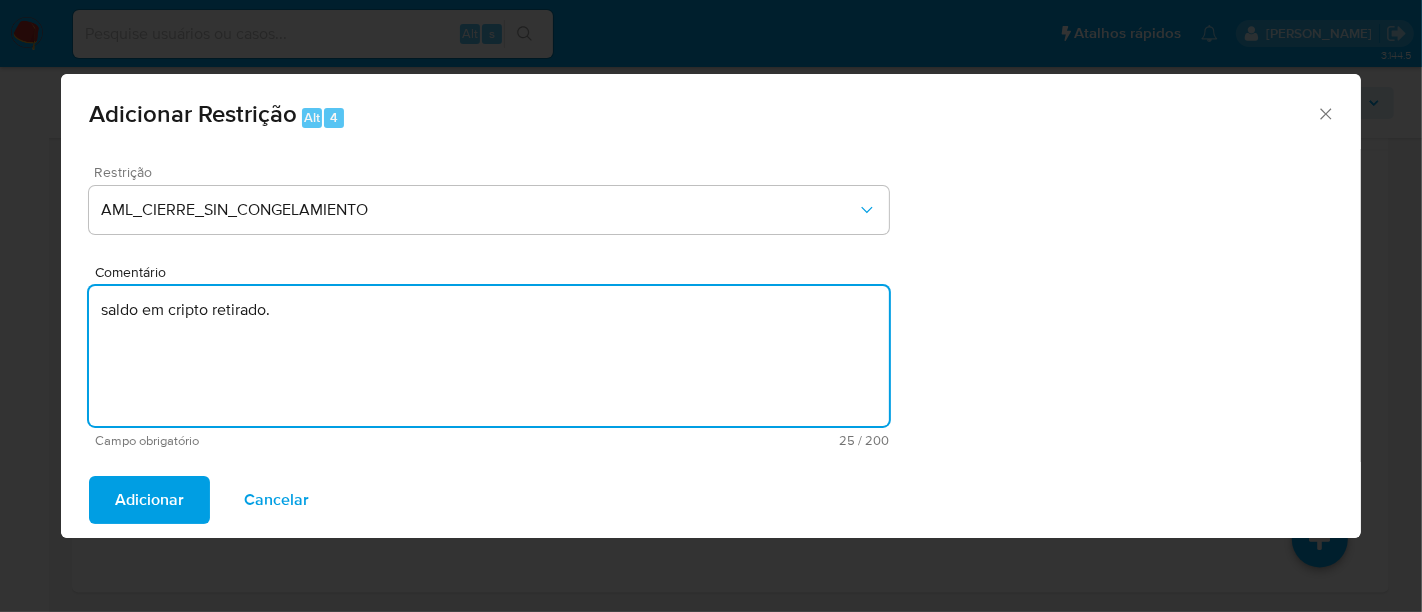 click on "Adicionar" at bounding box center (149, 500) 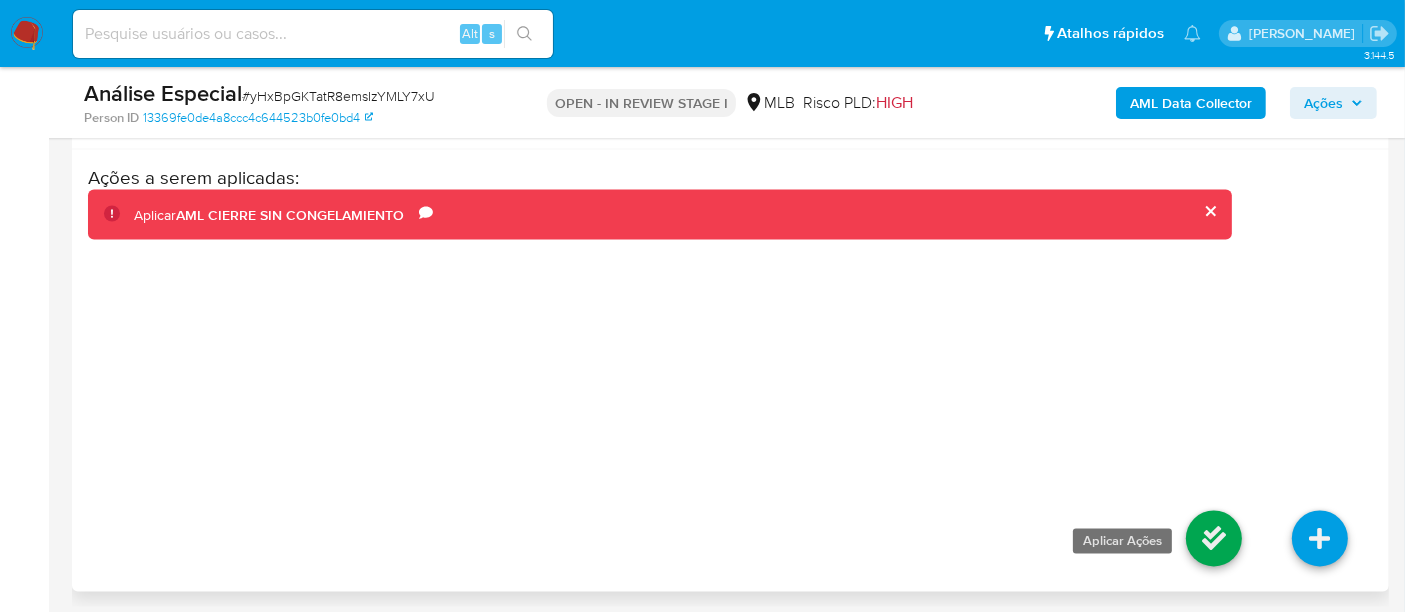 click at bounding box center (1214, 539) 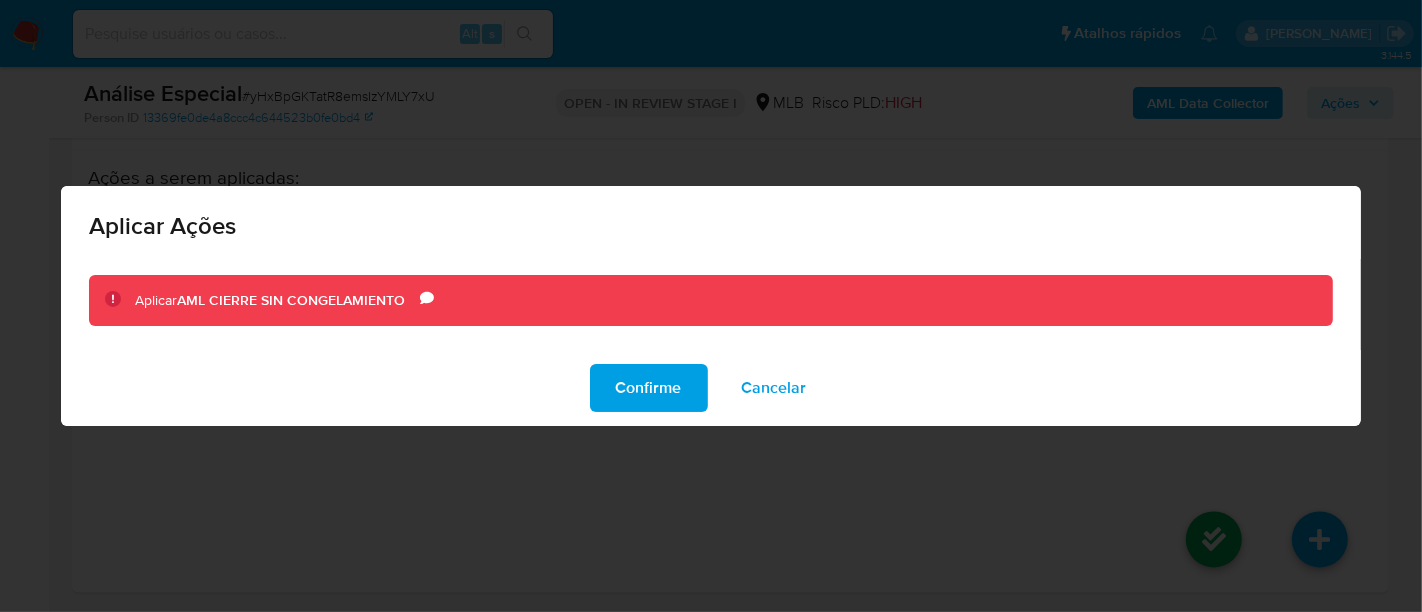 click on "Confirme" at bounding box center (649, 388) 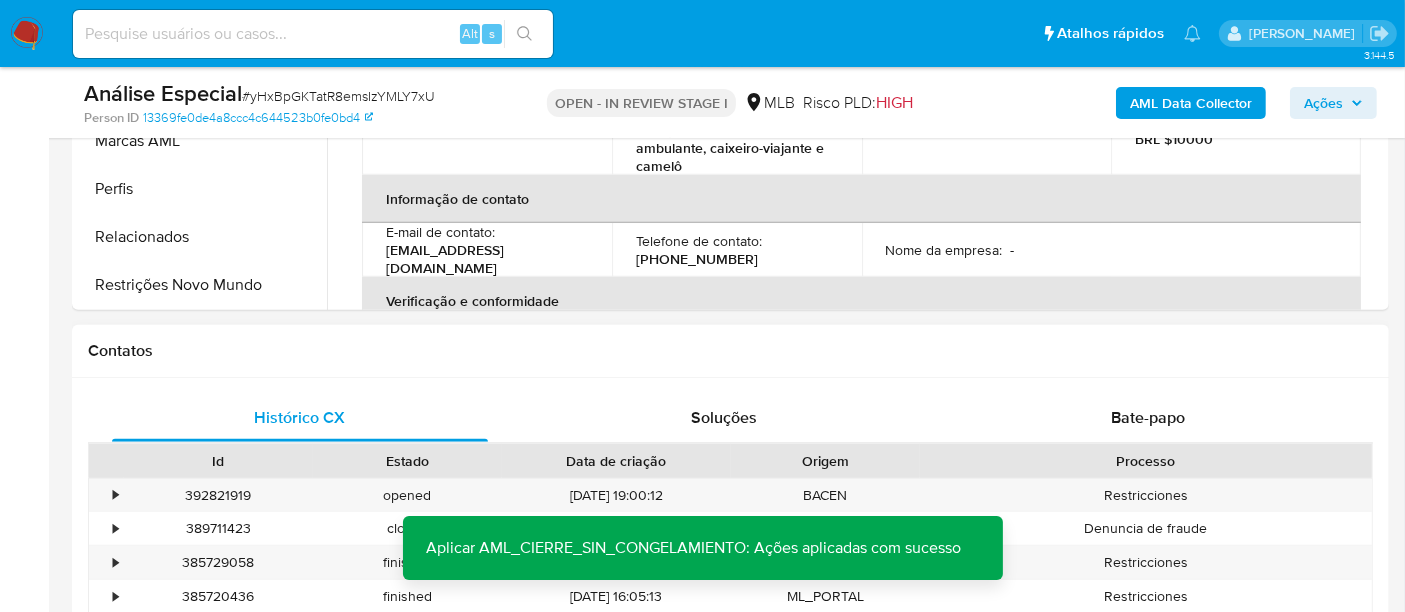 scroll, scrollTop: 834, scrollLeft: 0, axis: vertical 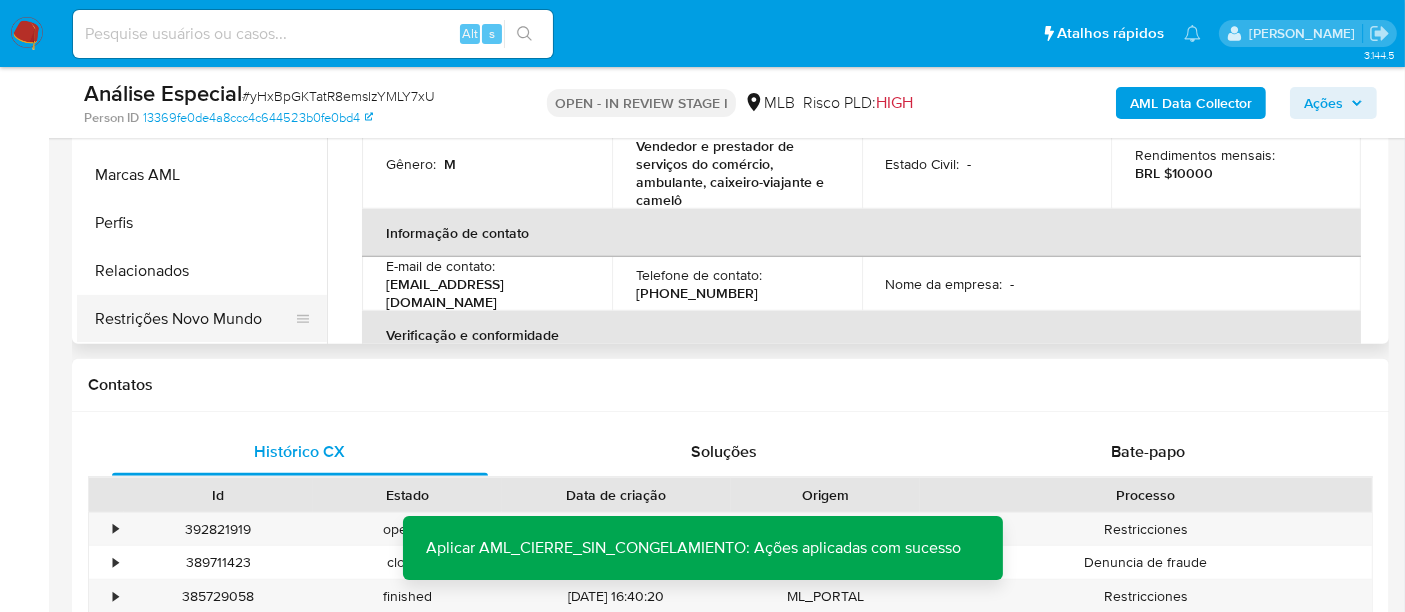 click on "Restrições Novo Mundo" at bounding box center [194, 319] 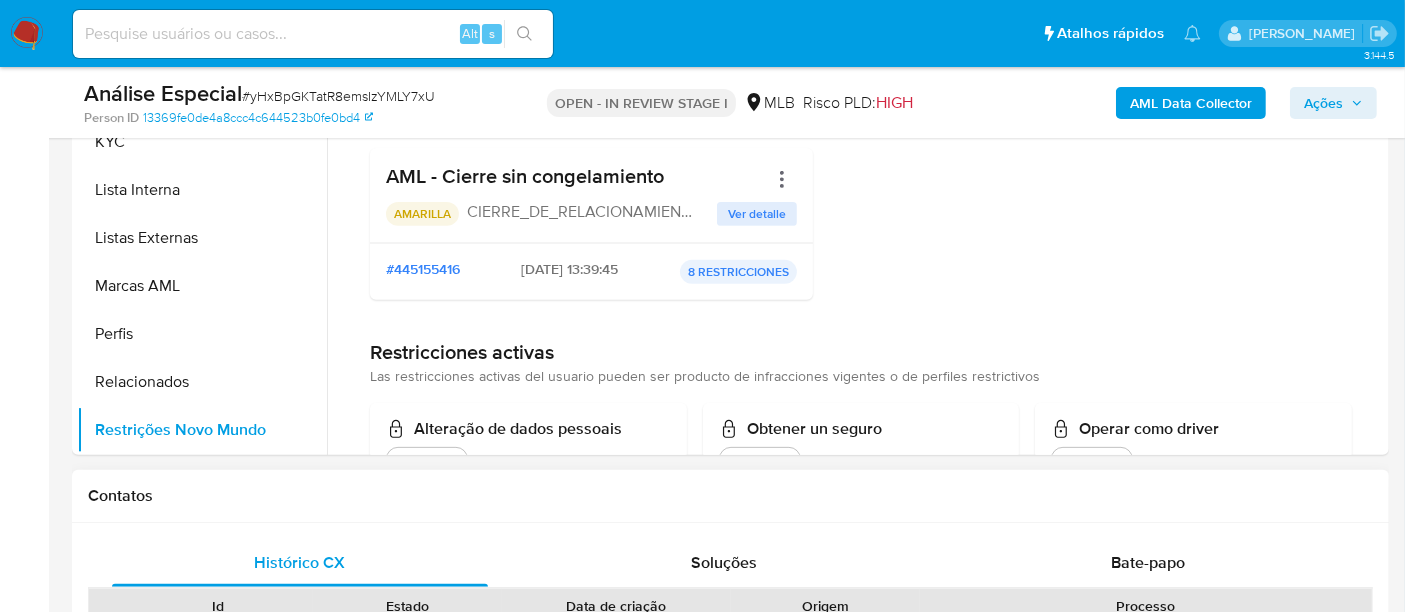 scroll, scrollTop: 390, scrollLeft: 0, axis: vertical 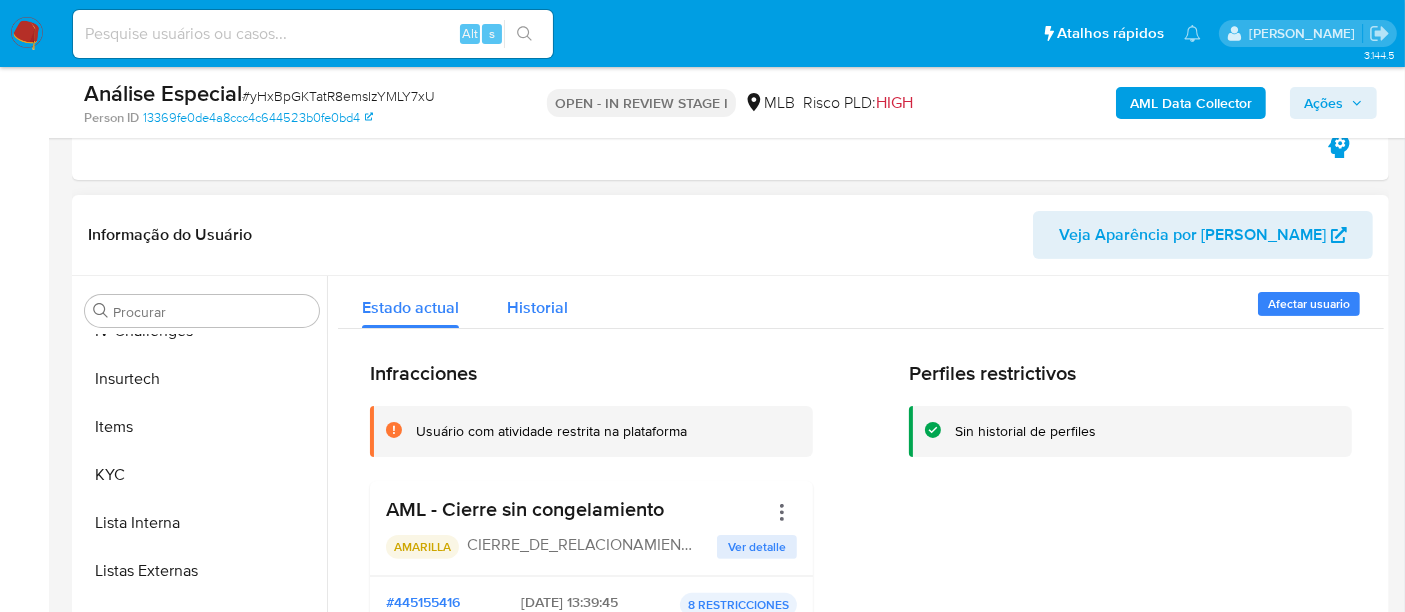 click on "Historial" at bounding box center (537, 307) 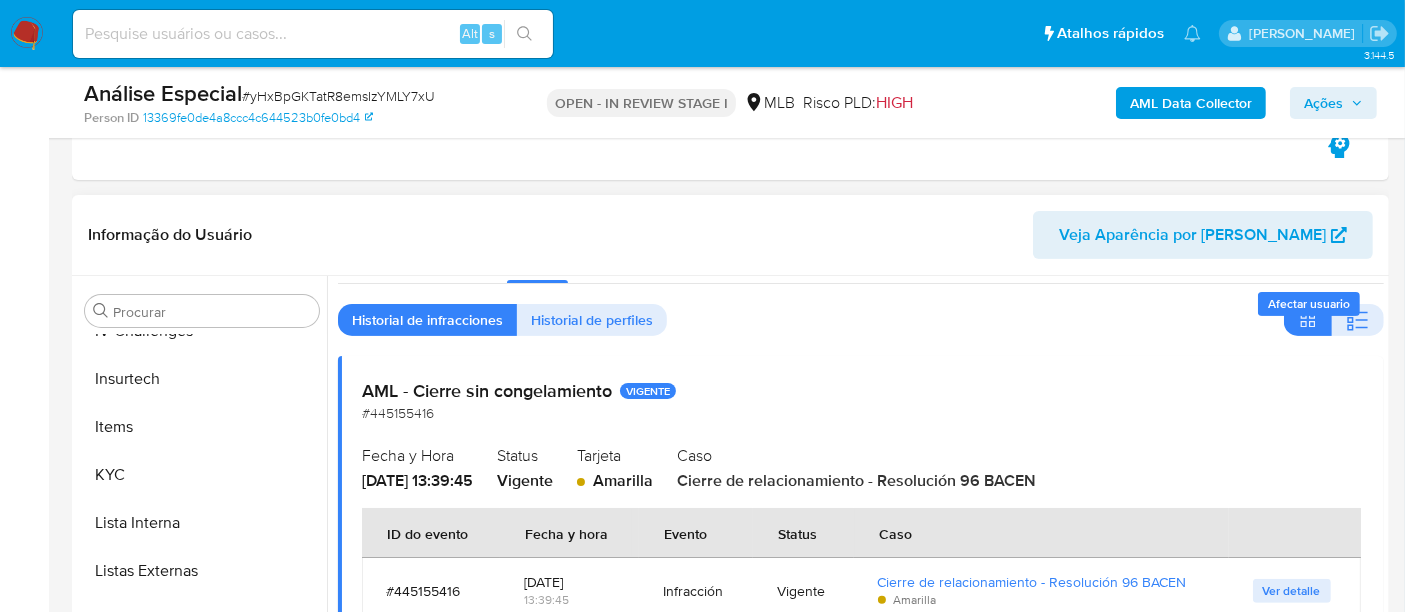scroll, scrollTop: 0, scrollLeft: 0, axis: both 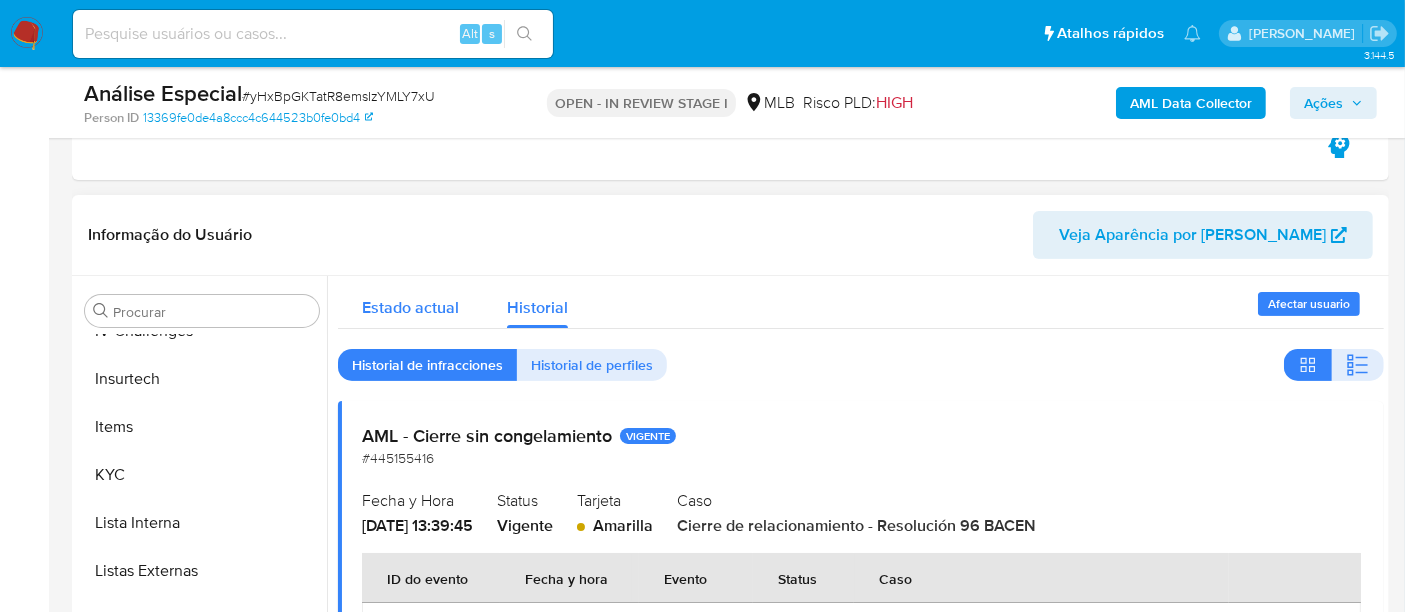 click on "Estado actual" at bounding box center [410, 307] 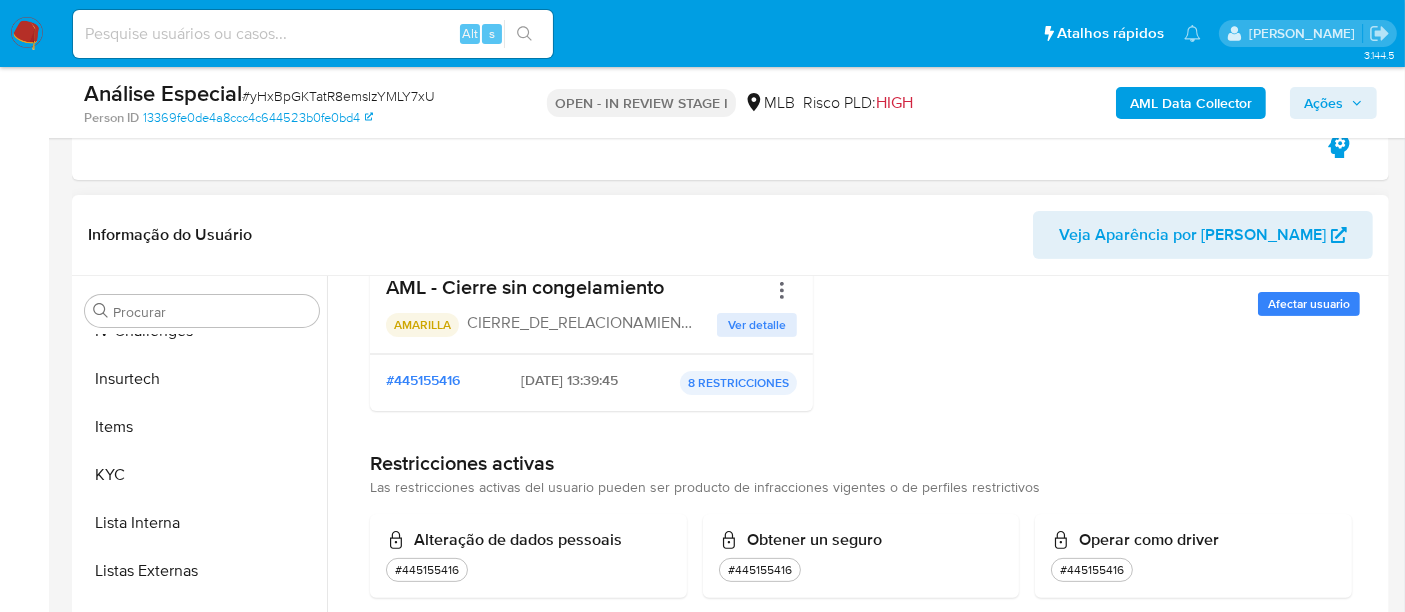 scroll, scrollTop: 273, scrollLeft: 0, axis: vertical 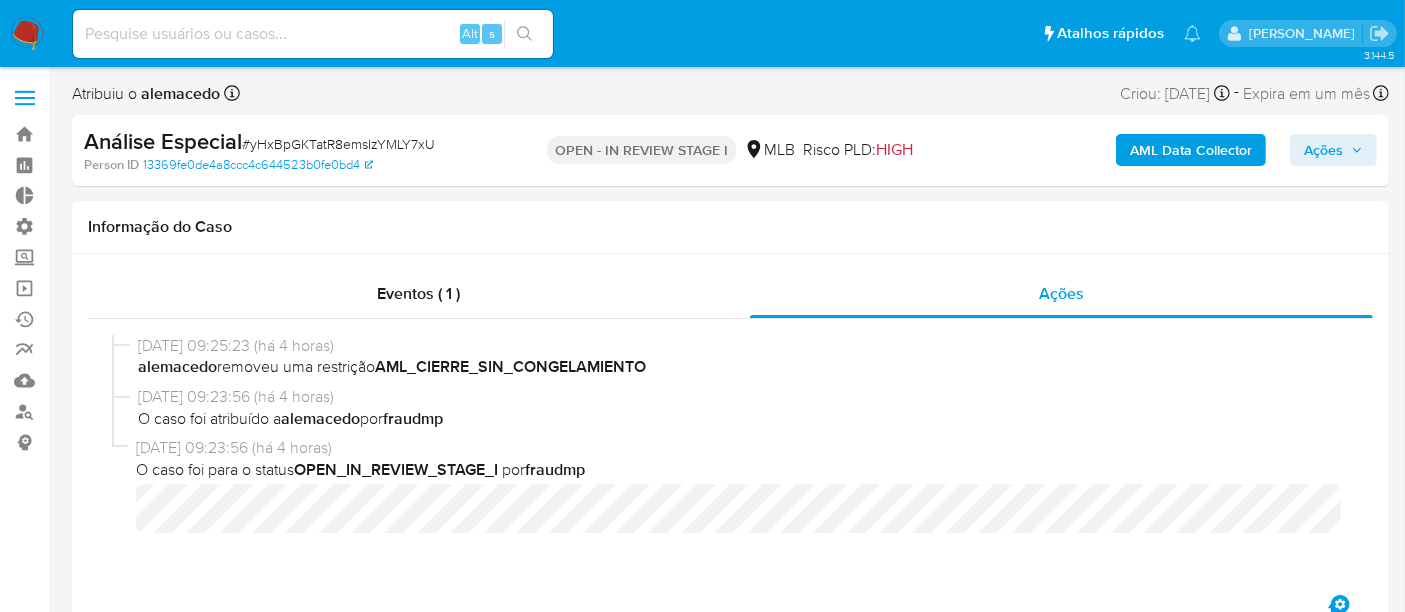 click on "Ações" at bounding box center (1323, 150) 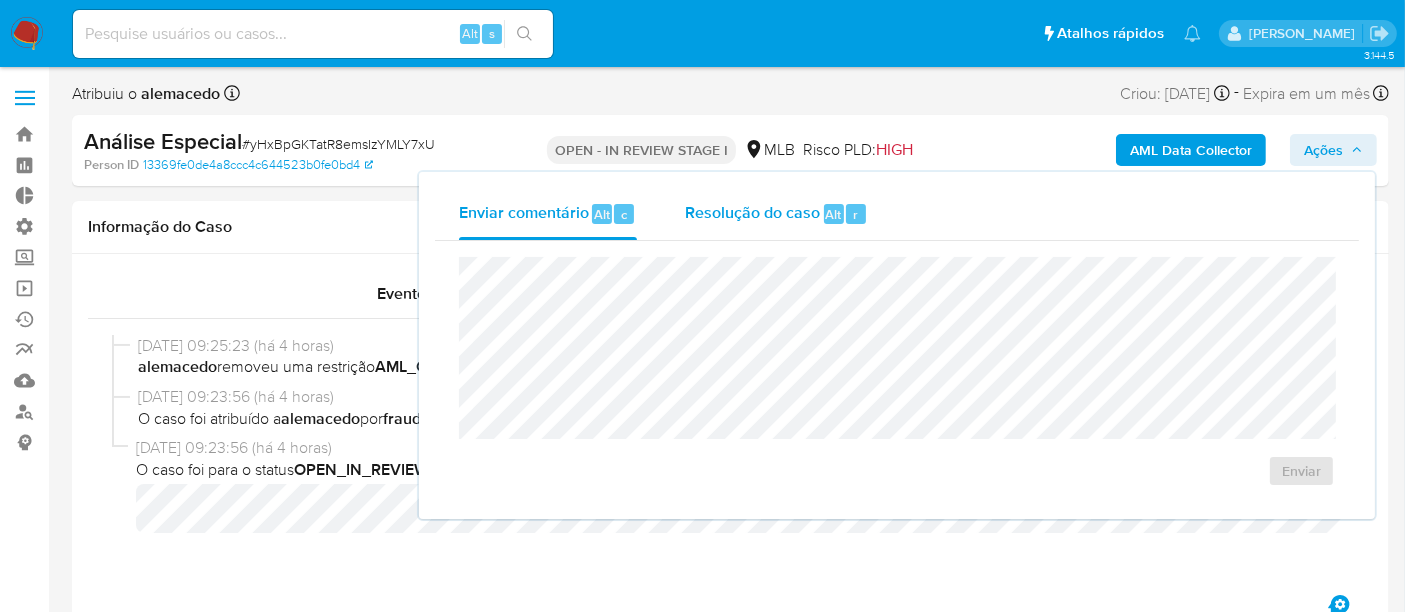 click on "Resolução do caso Alt r" at bounding box center (776, 214) 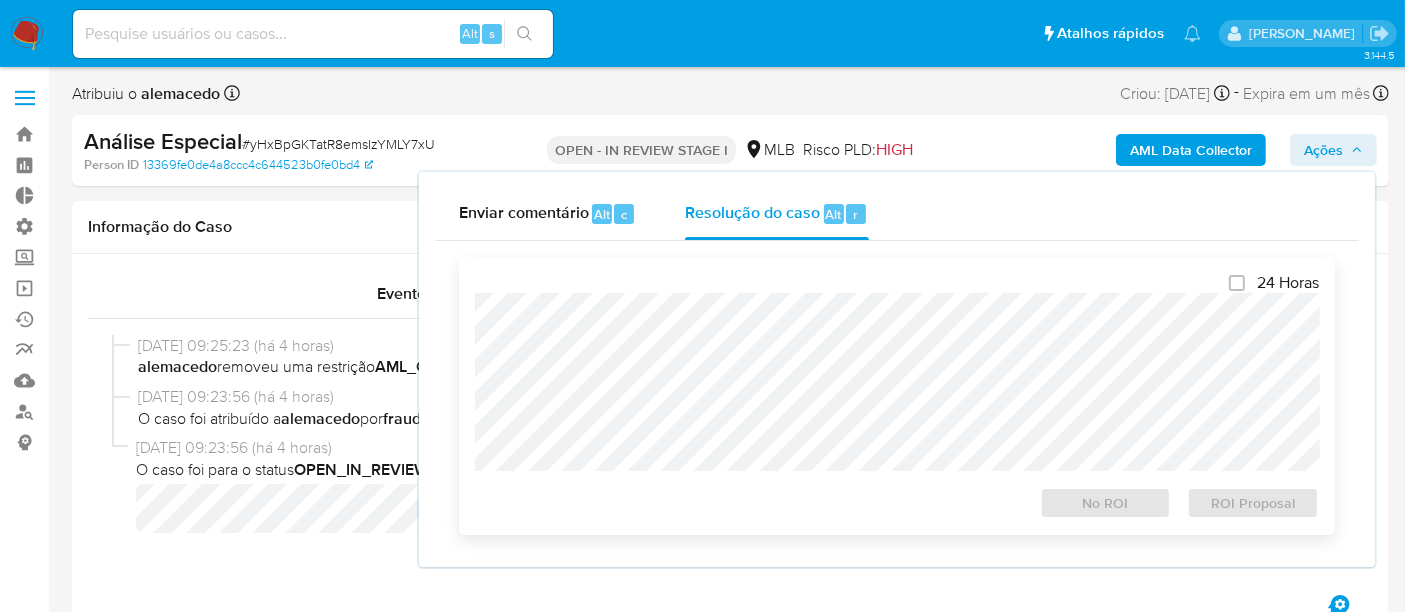 click at bounding box center [897, 382] 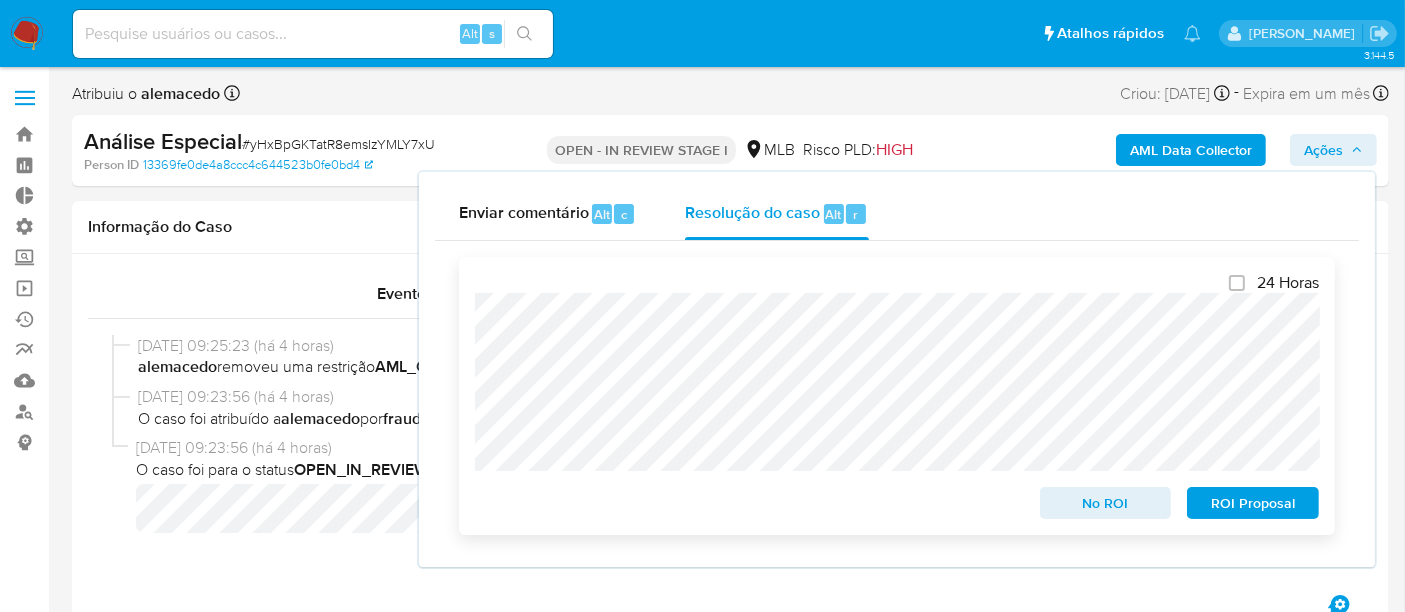 click on "No ROI" at bounding box center [1106, 503] 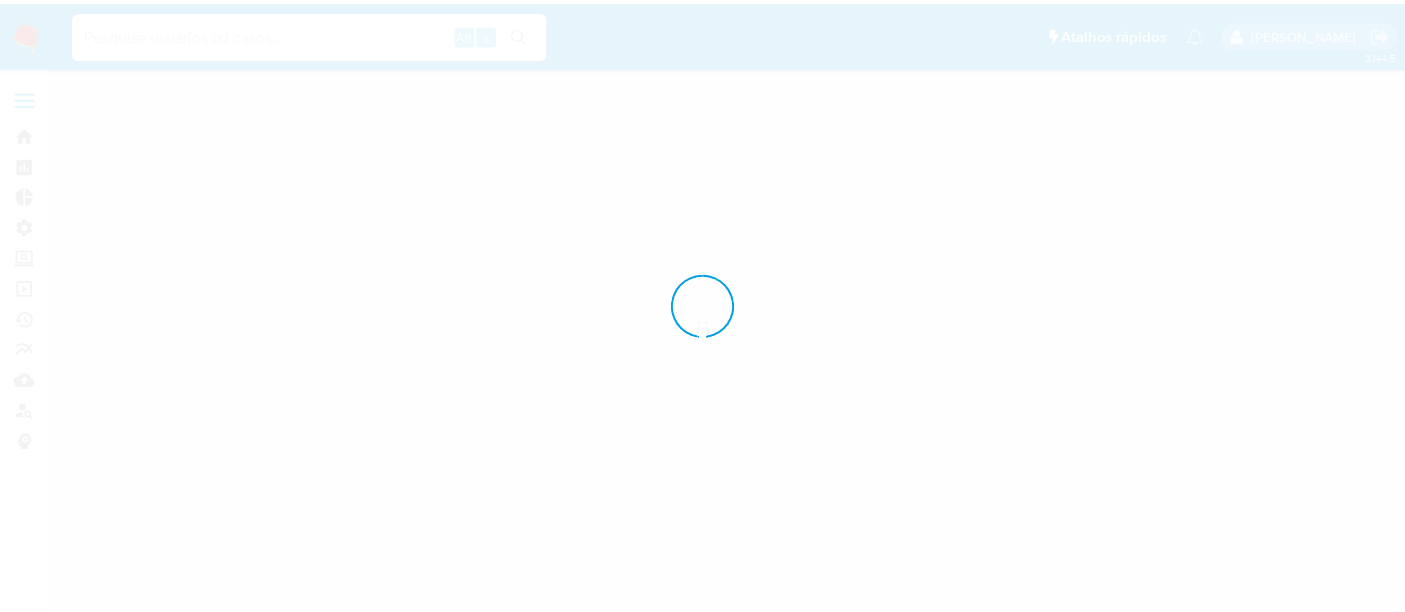 scroll, scrollTop: 0, scrollLeft: 0, axis: both 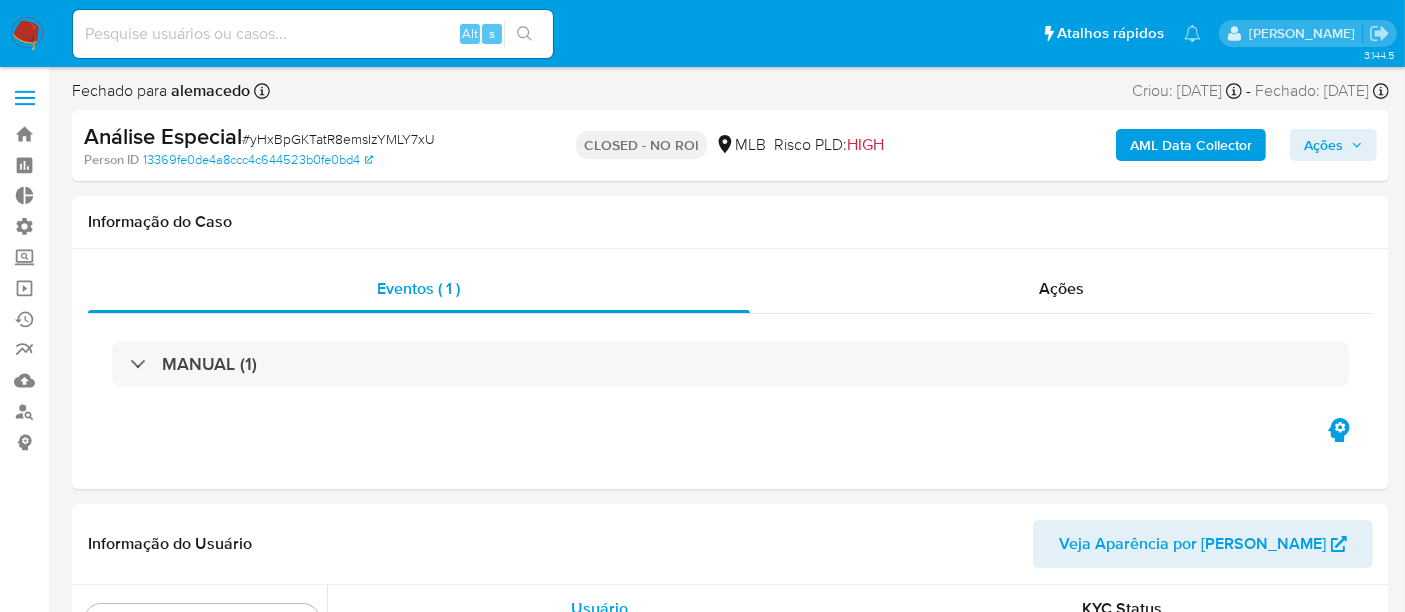 select on "10" 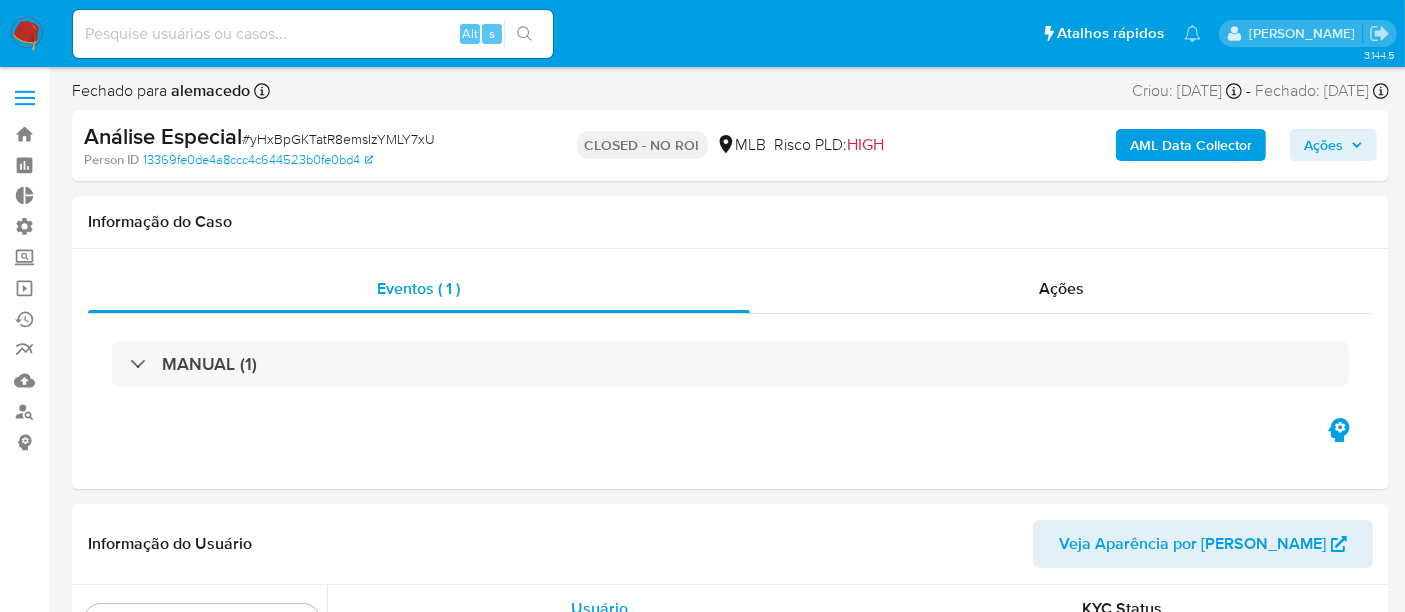 scroll, scrollTop: 844, scrollLeft: 0, axis: vertical 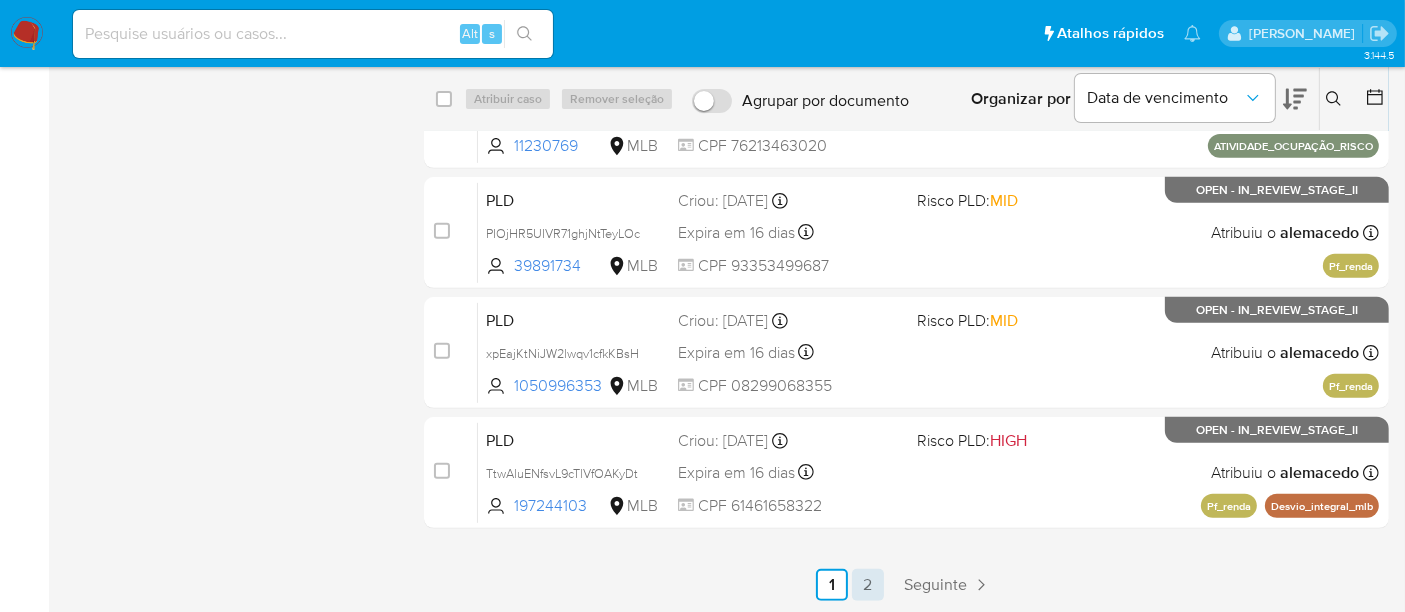 click on "2" at bounding box center (868, 585) 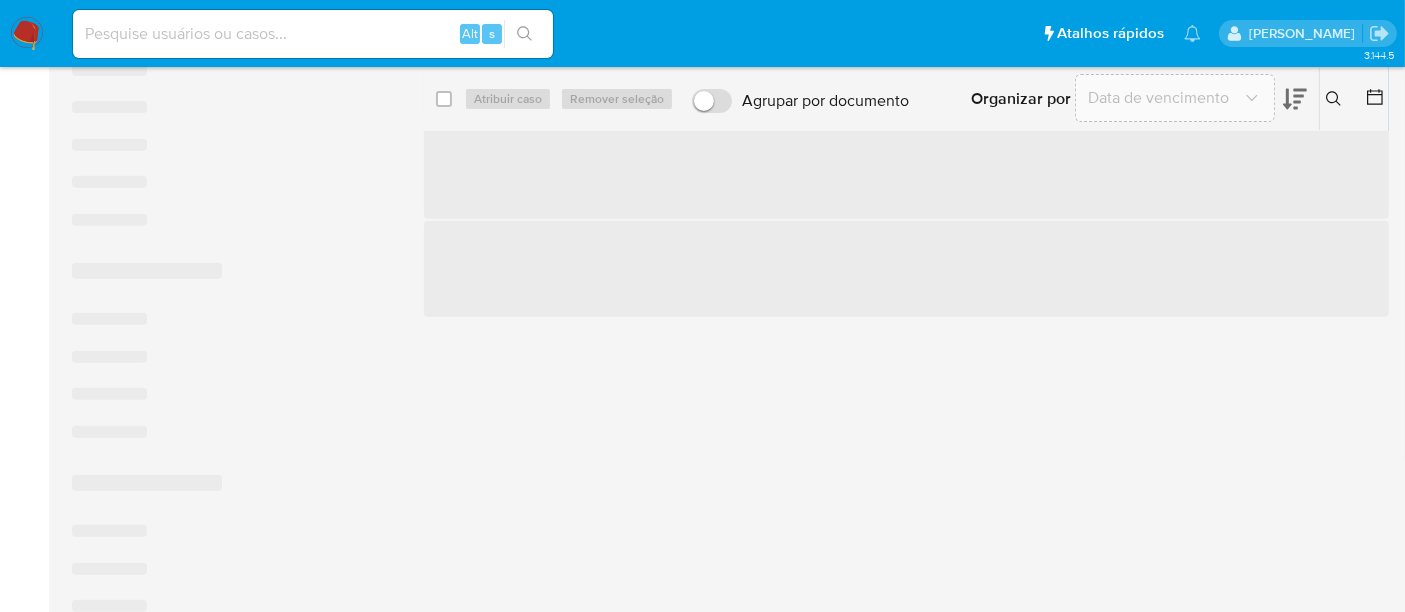 scroll, scrollTop: 0, scrollLeft: 0, axis: both 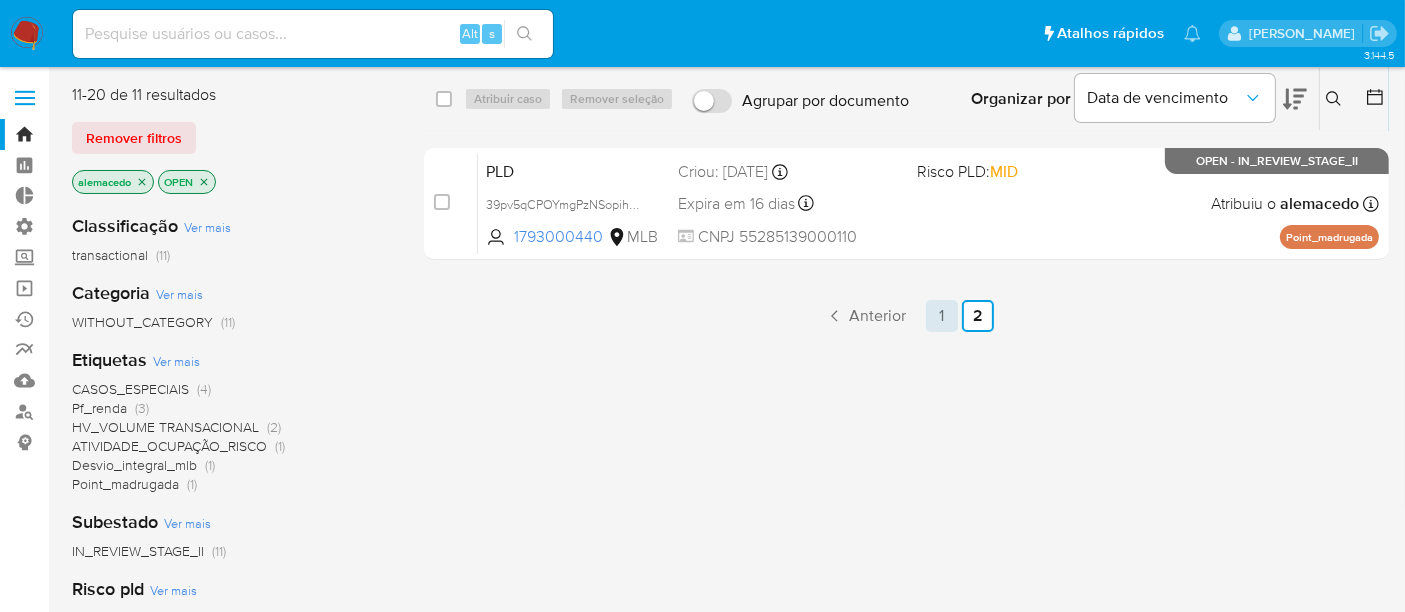 click on "1" at bounding box center [942, 316] 